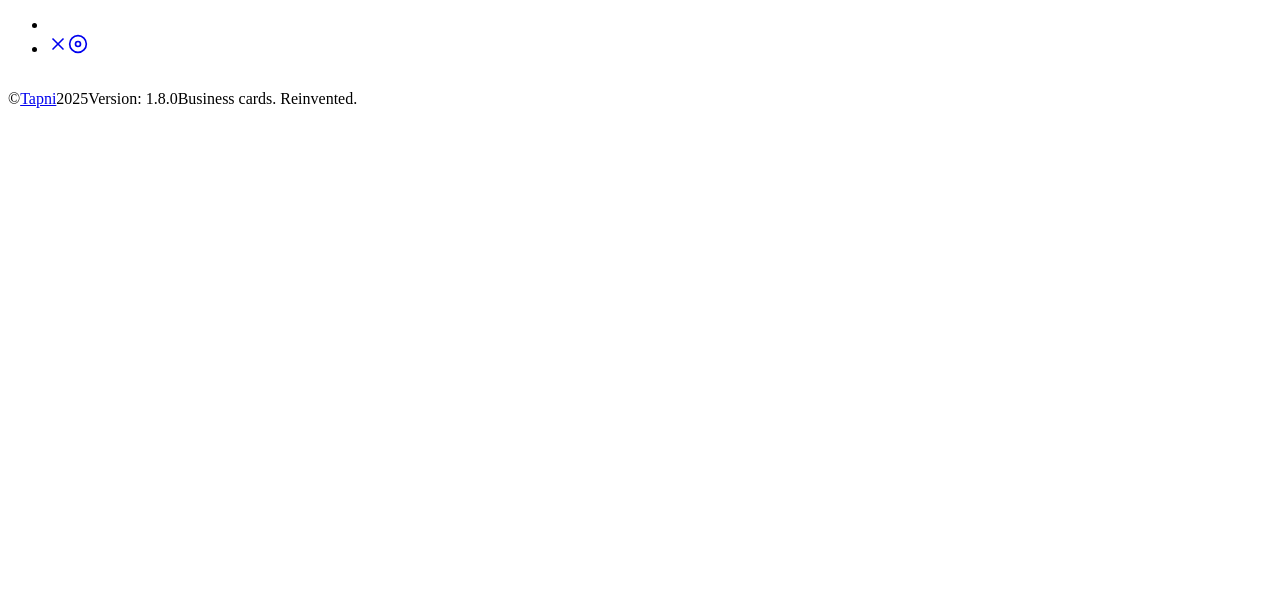 scroll, scrollTop: 0, scrollLeft: 0, axis: both 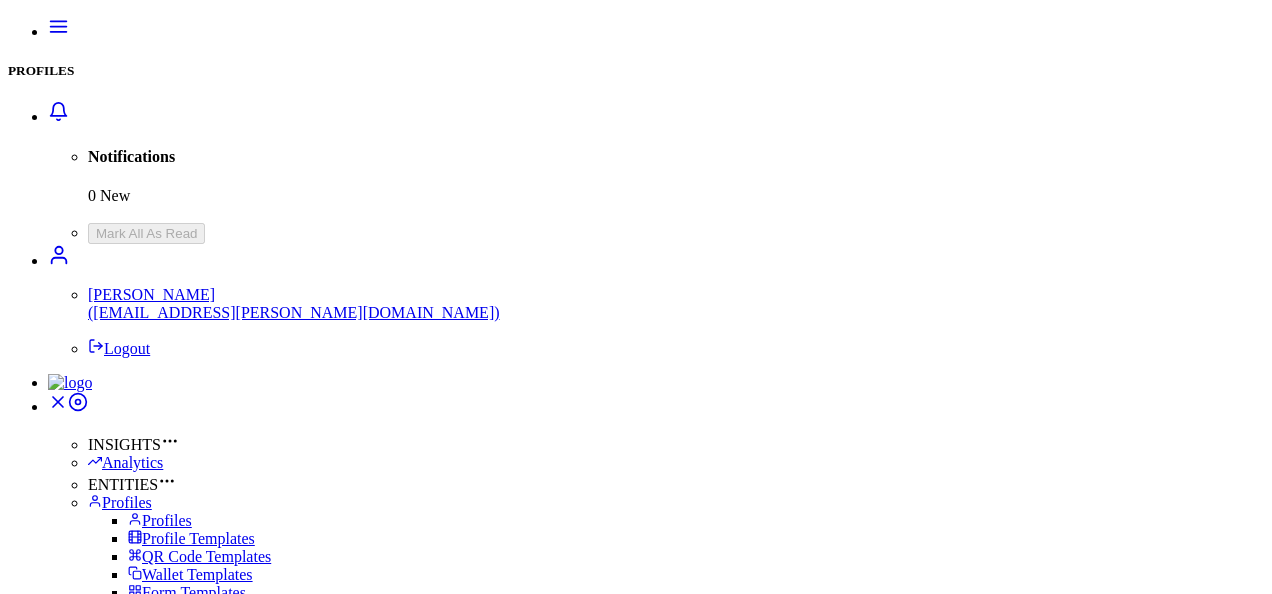click on "2" at bounding box center [59, 2076] 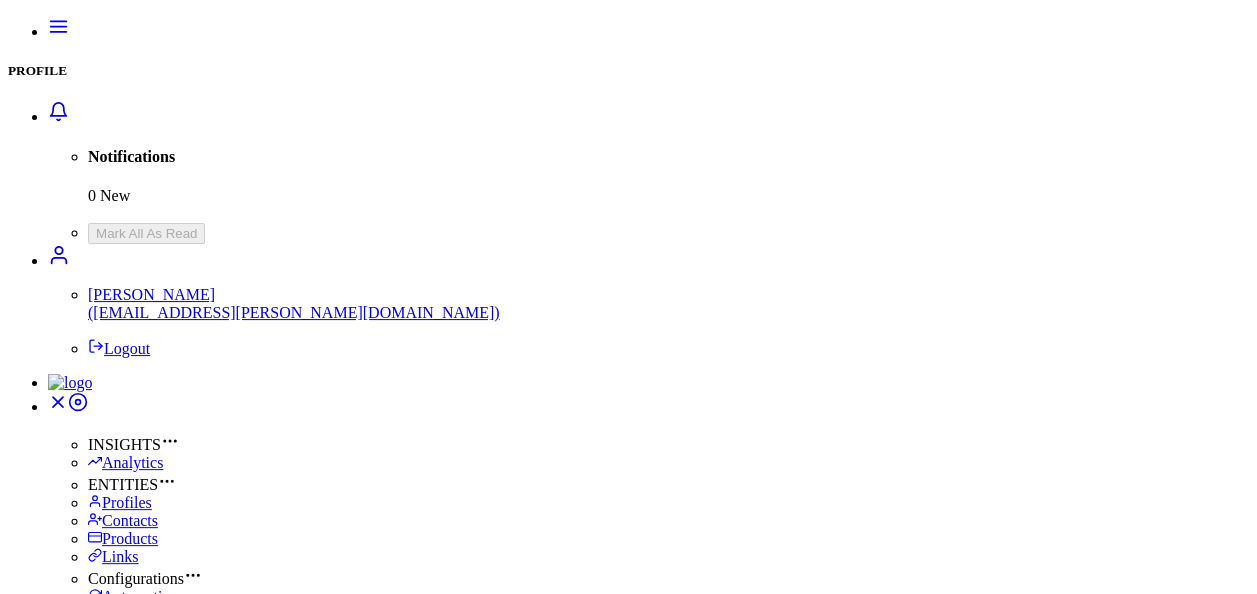 type on "**********" 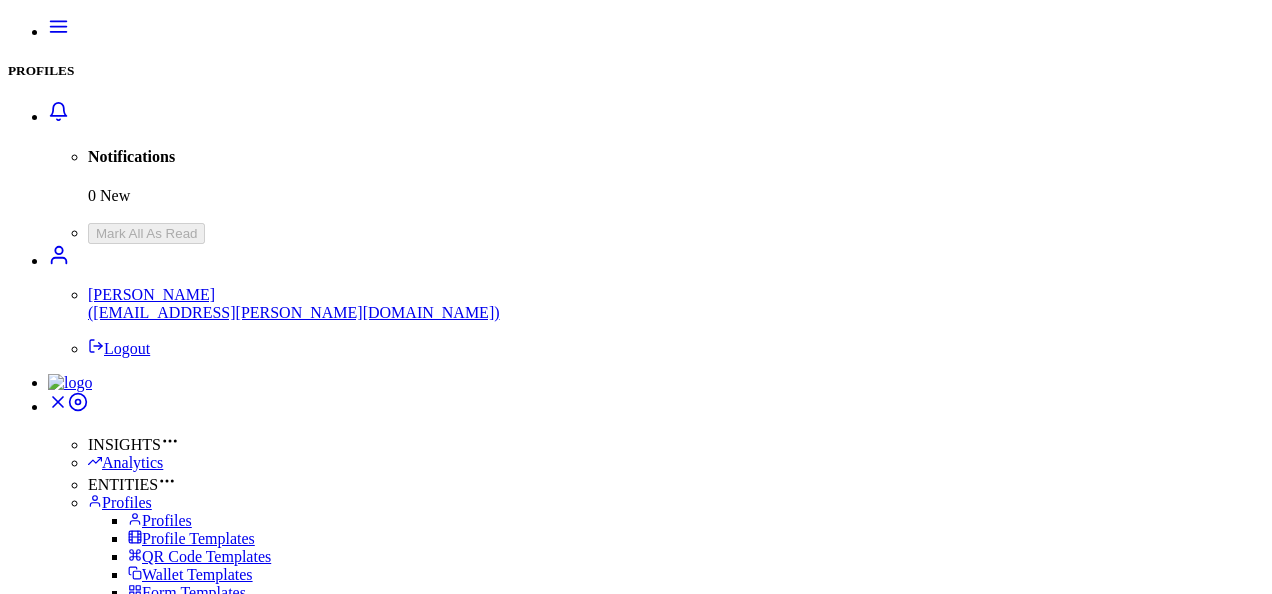 scroll, scrollTop: 283, scrollLeft: 0, axis: vertical 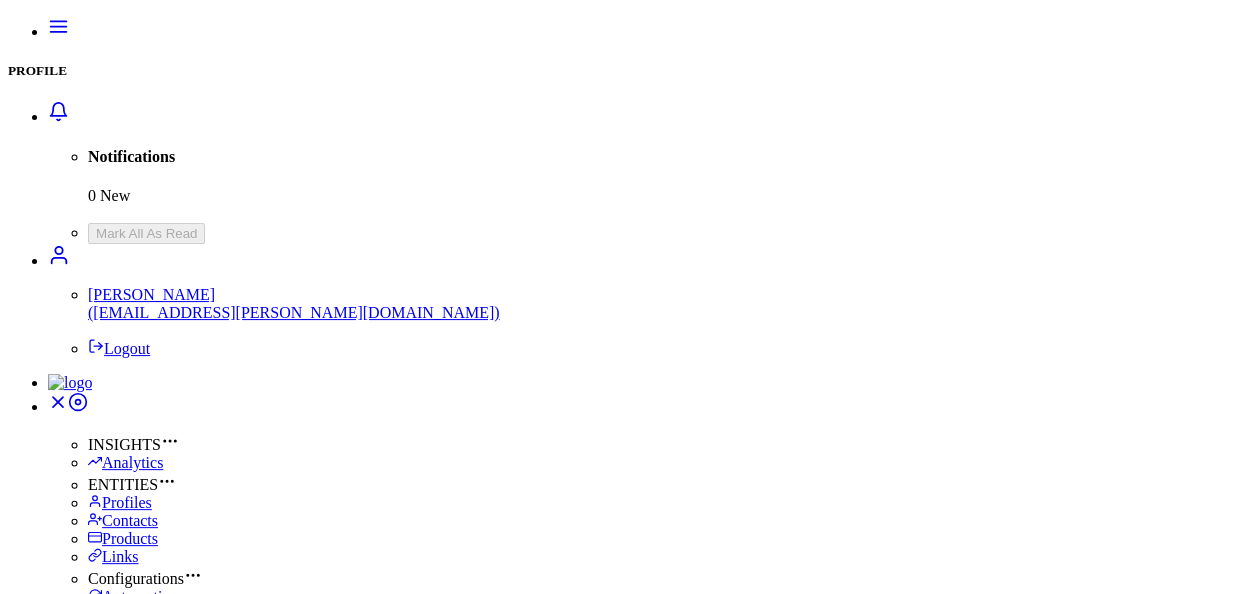 type on "**********" 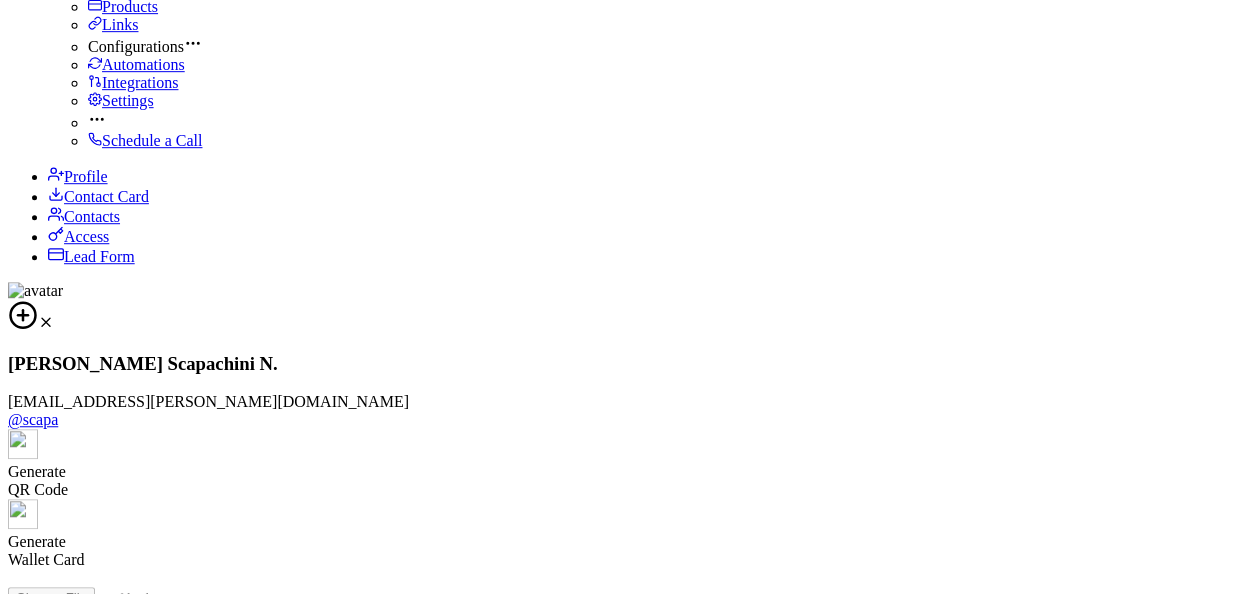 scroll, scrollTop: 594, scrollLeft: 0, axis: vertical 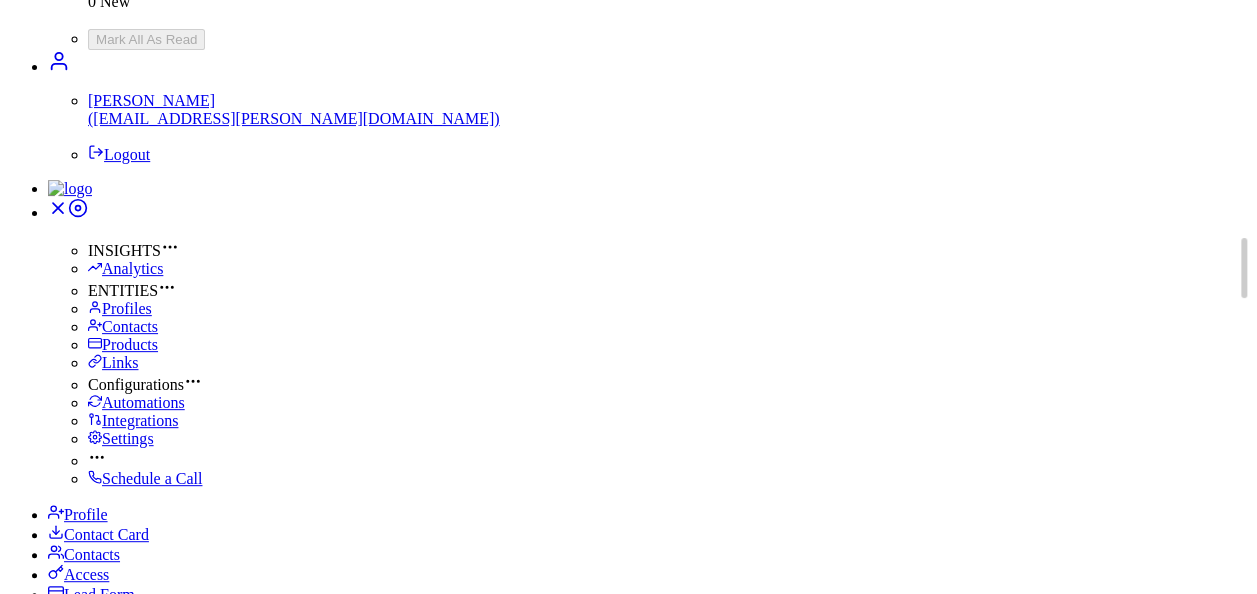 click on "Analytics" at bounding box center [125, 268] 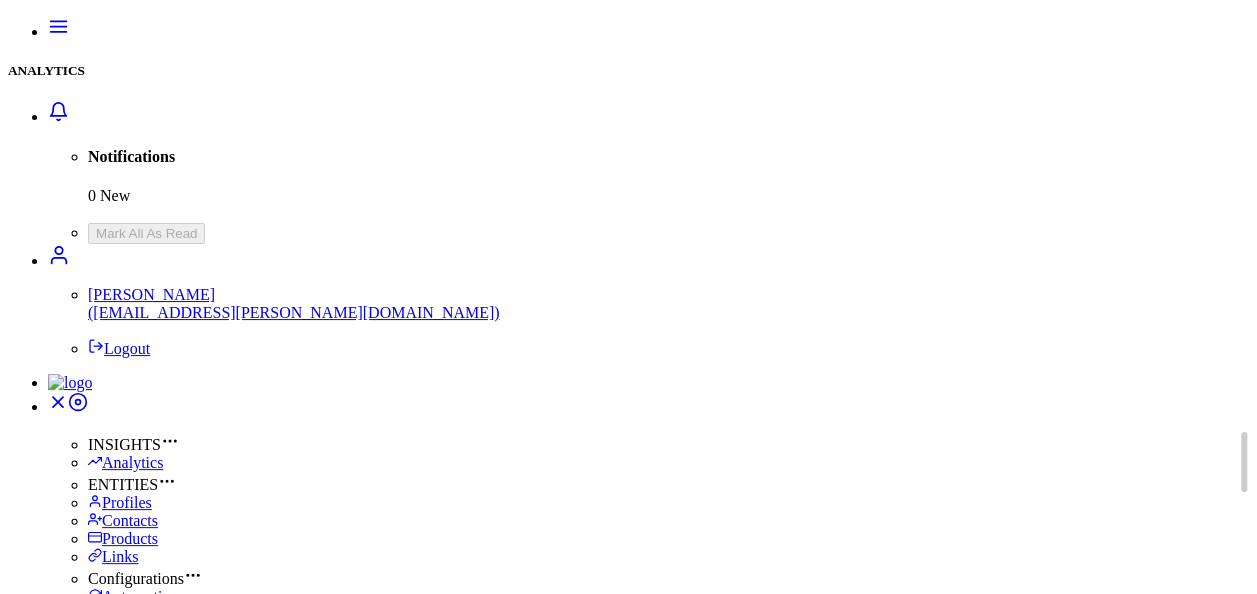 scroll, scrollTop: 17, scrollLeft: 16, axis: both 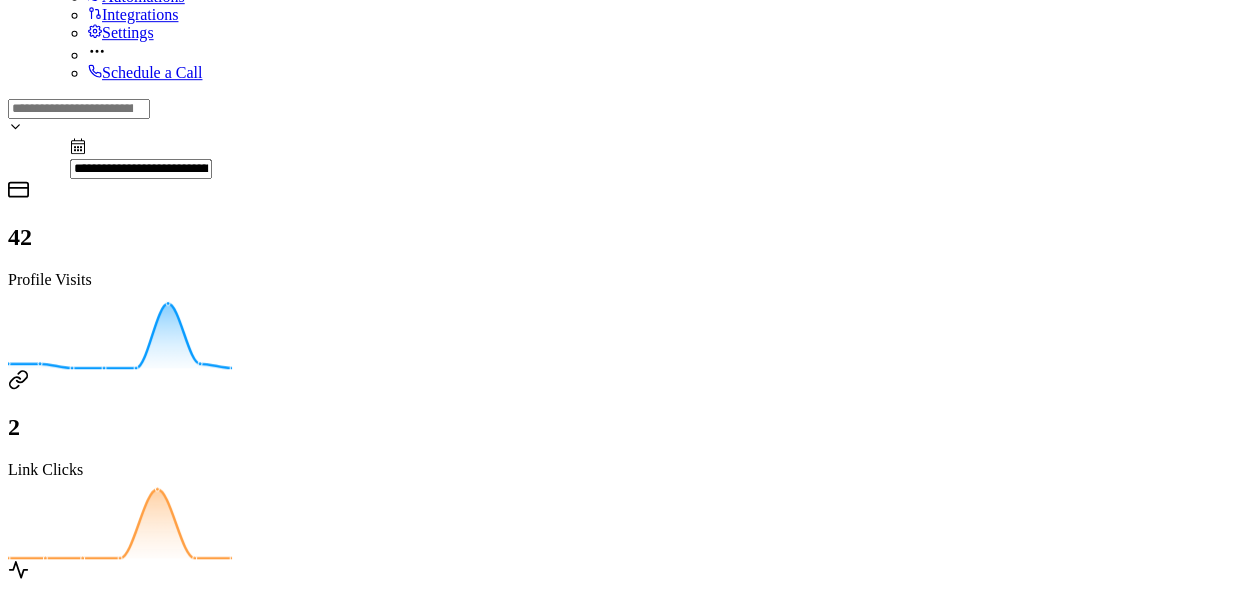 click on "Show all" at bounding box center [36, 1372] 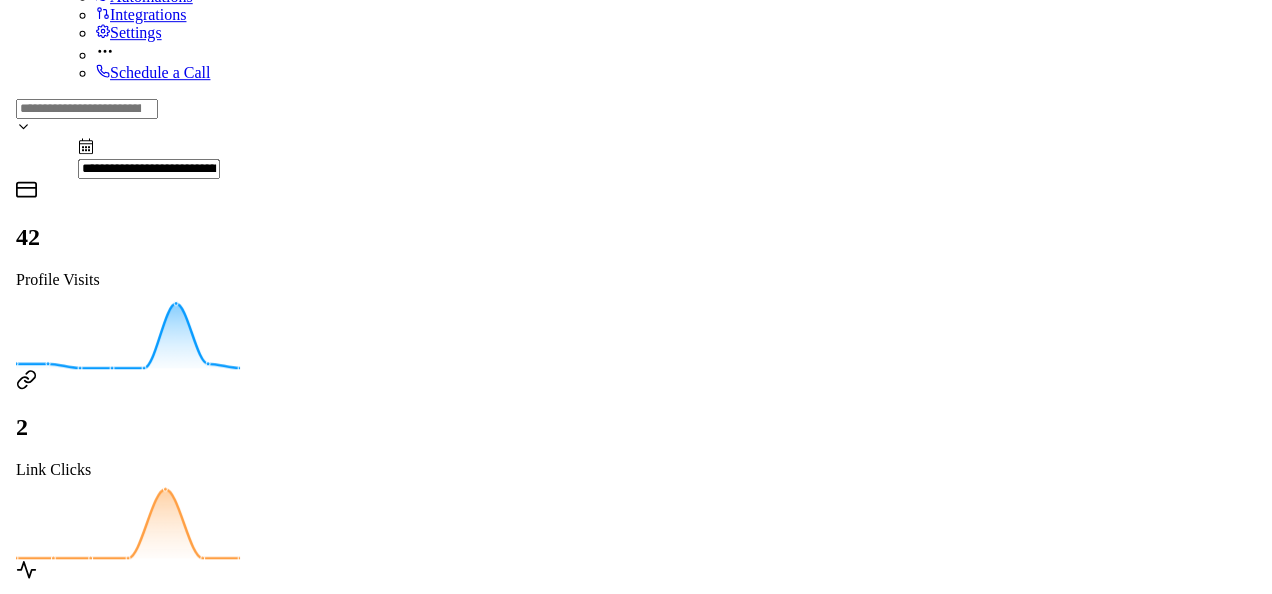 scroll, scrollTop: 17, scrollLeft: 16, axis: both 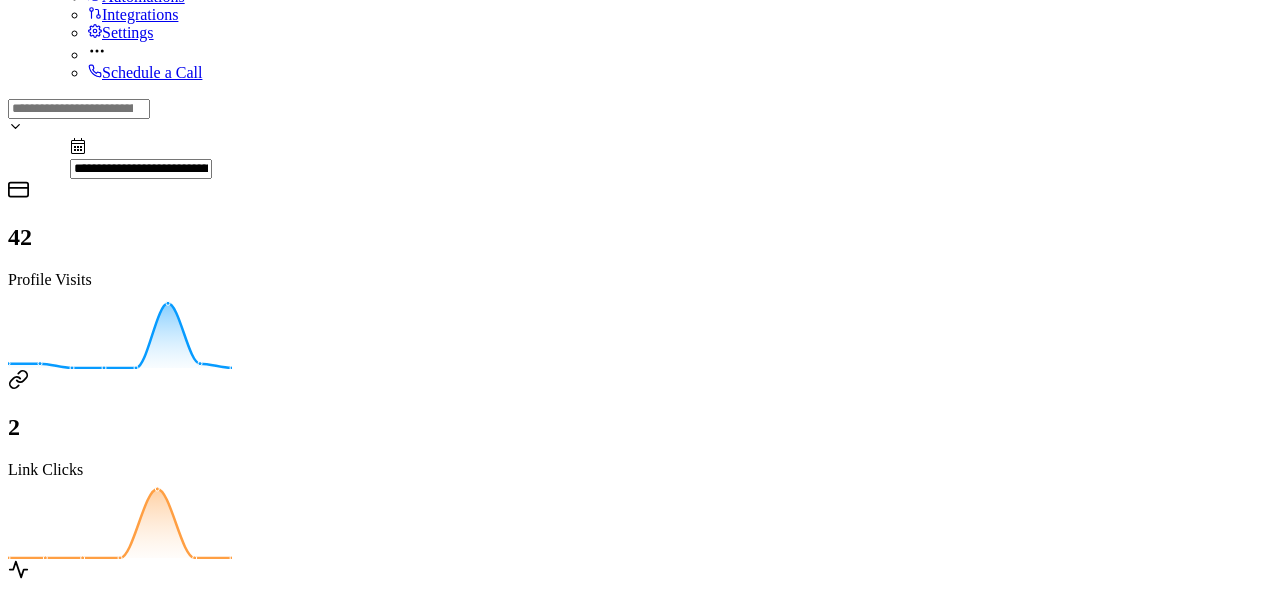 click on "×" at bounding box center (35, 2108) 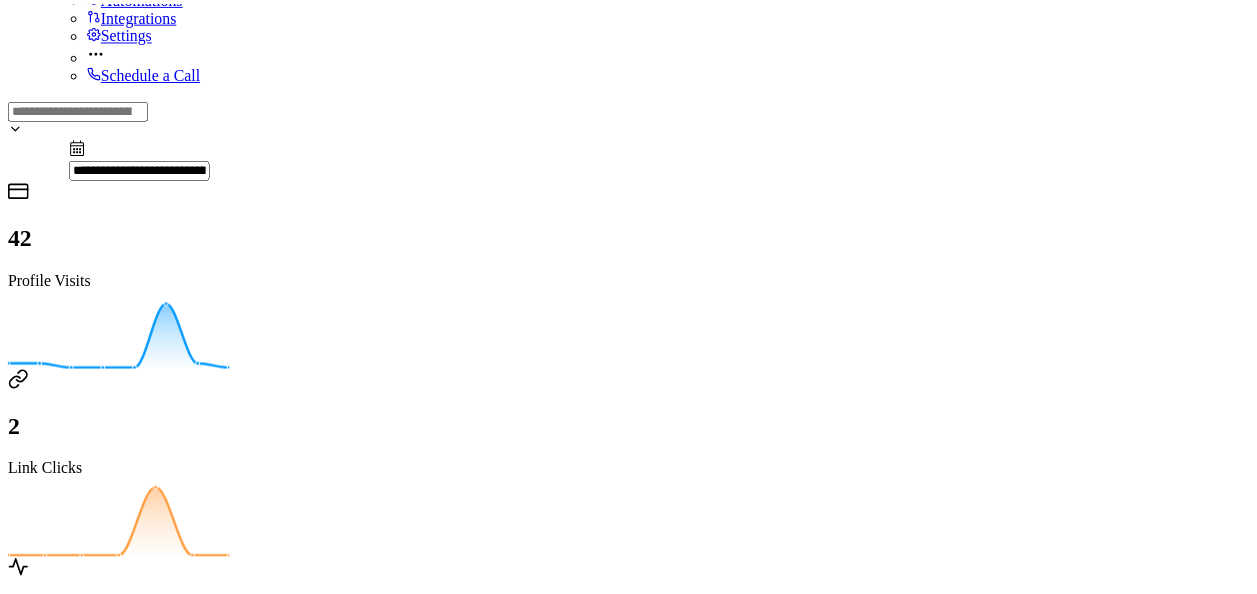 scroll, scrollTop: 17, scrollLeft: 16, axis: both 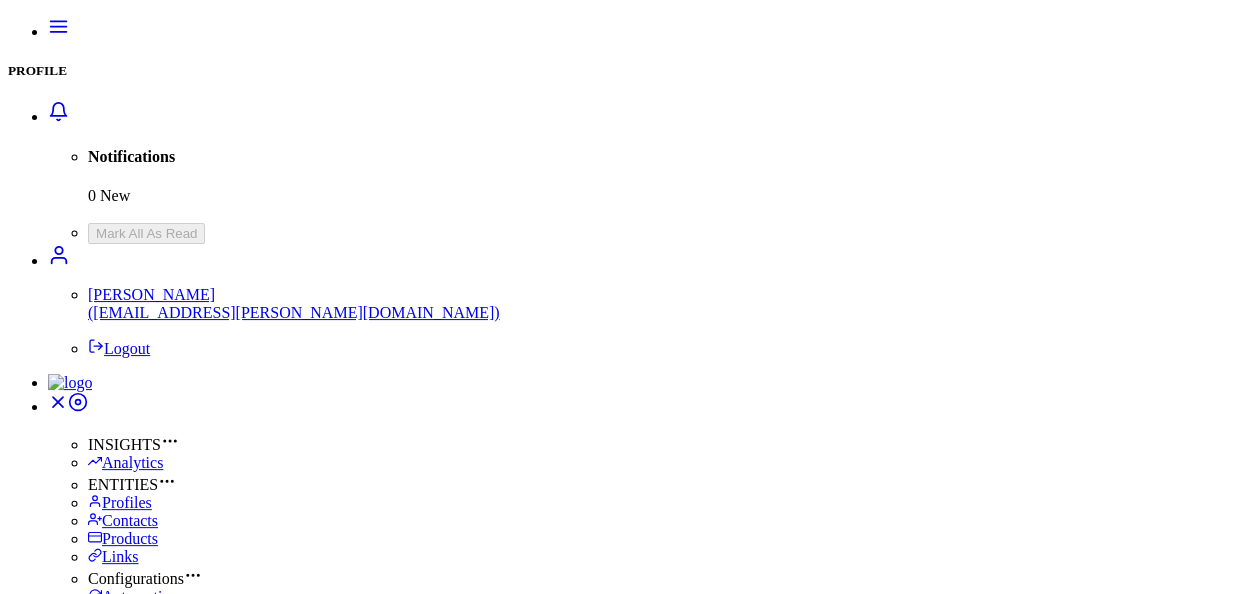 type on "**********" 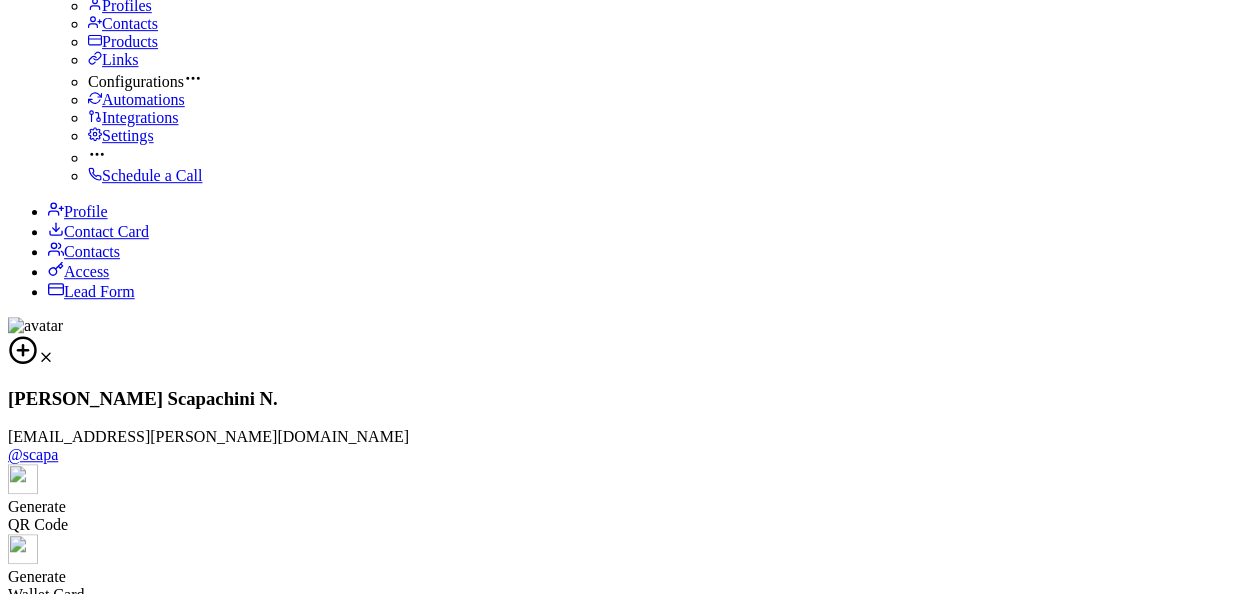 scroll, scrollTop: 500, scrollLeft: 0, axis: vertical 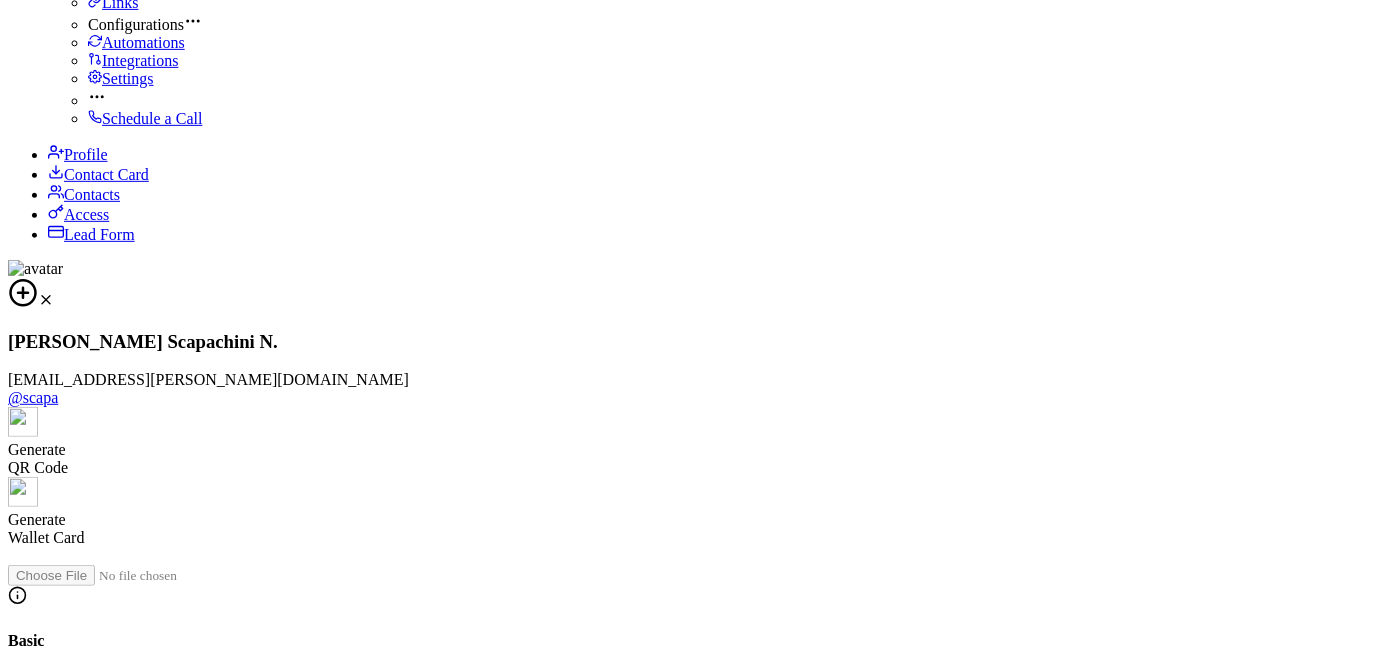 drag, startPoint x: 1231, startPoint y: 11, endPoint x: 796, endPoint y: 612, distance: 741.907 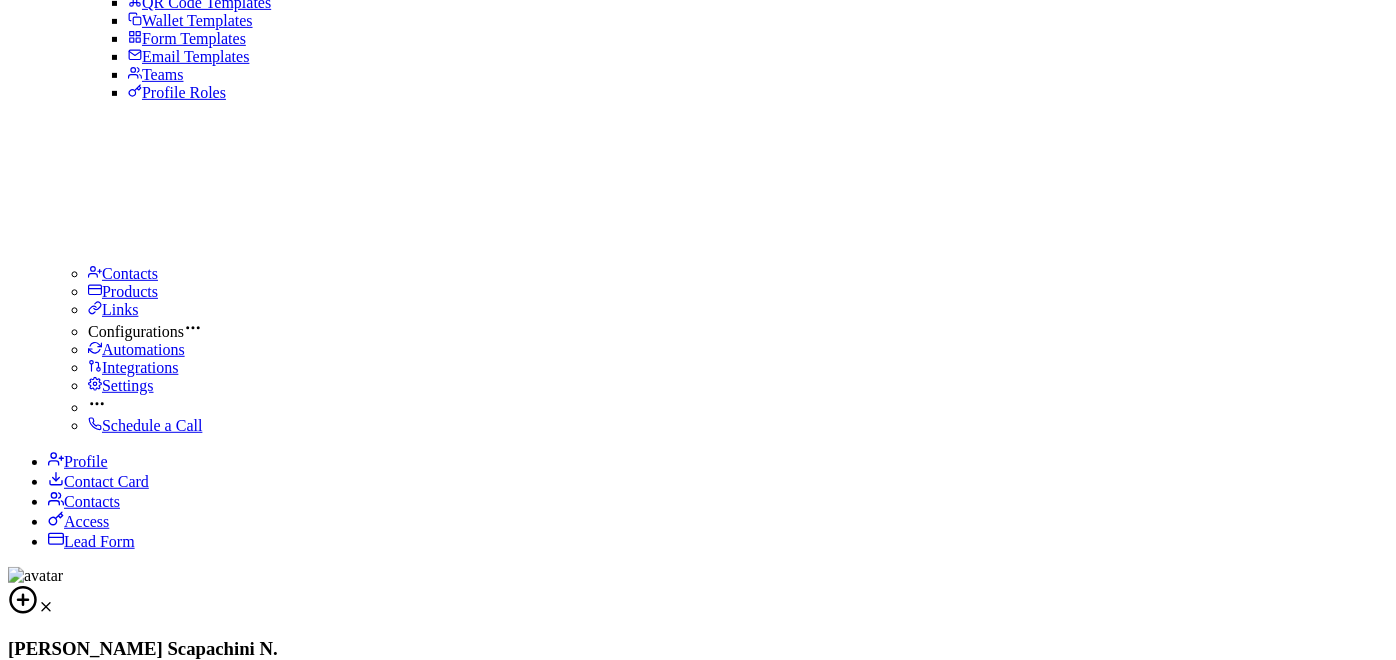 scroll, scrollTop: 0, scrollLeft: 0, axis: both 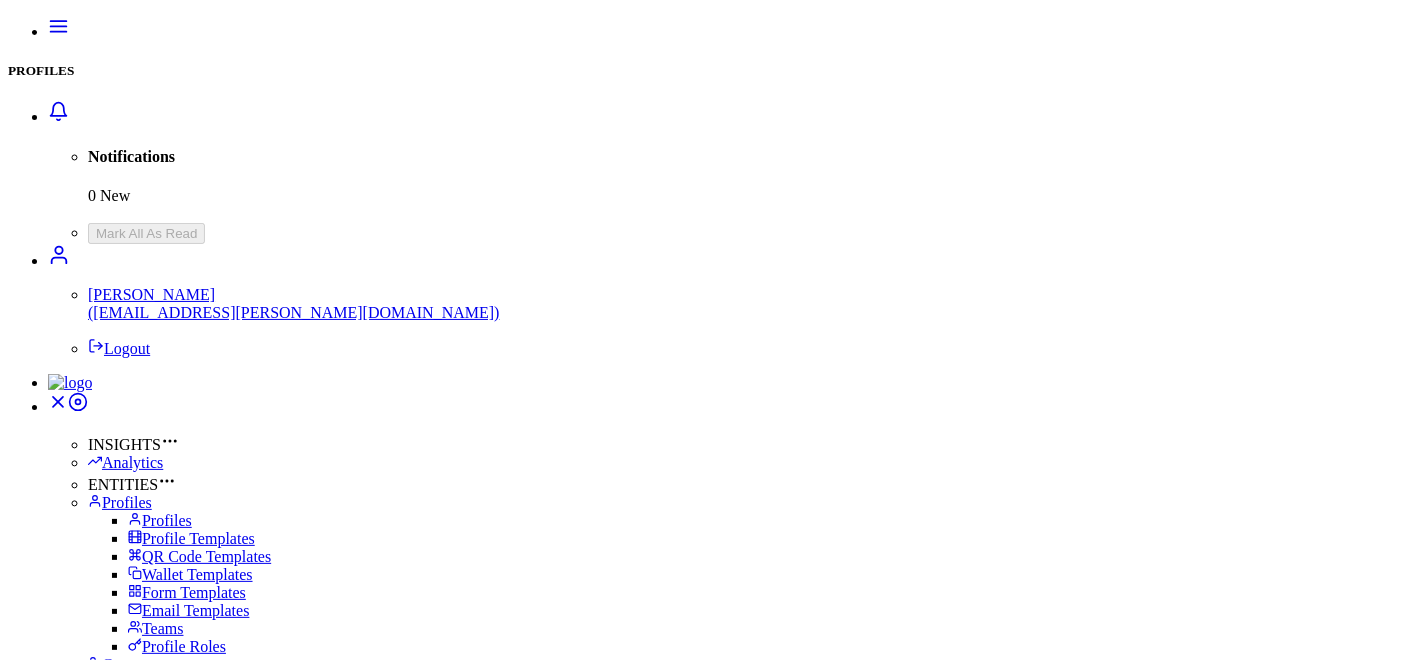 click at bounding box center (162, 856) 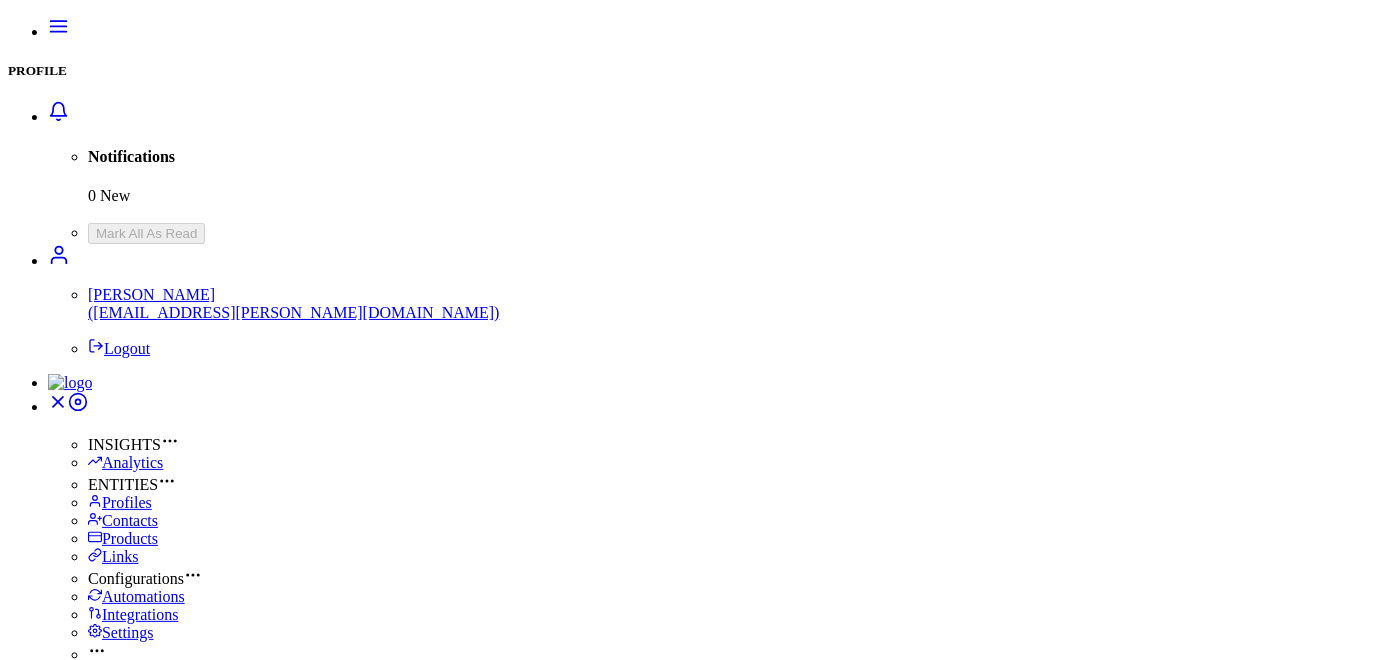 type on "**********" 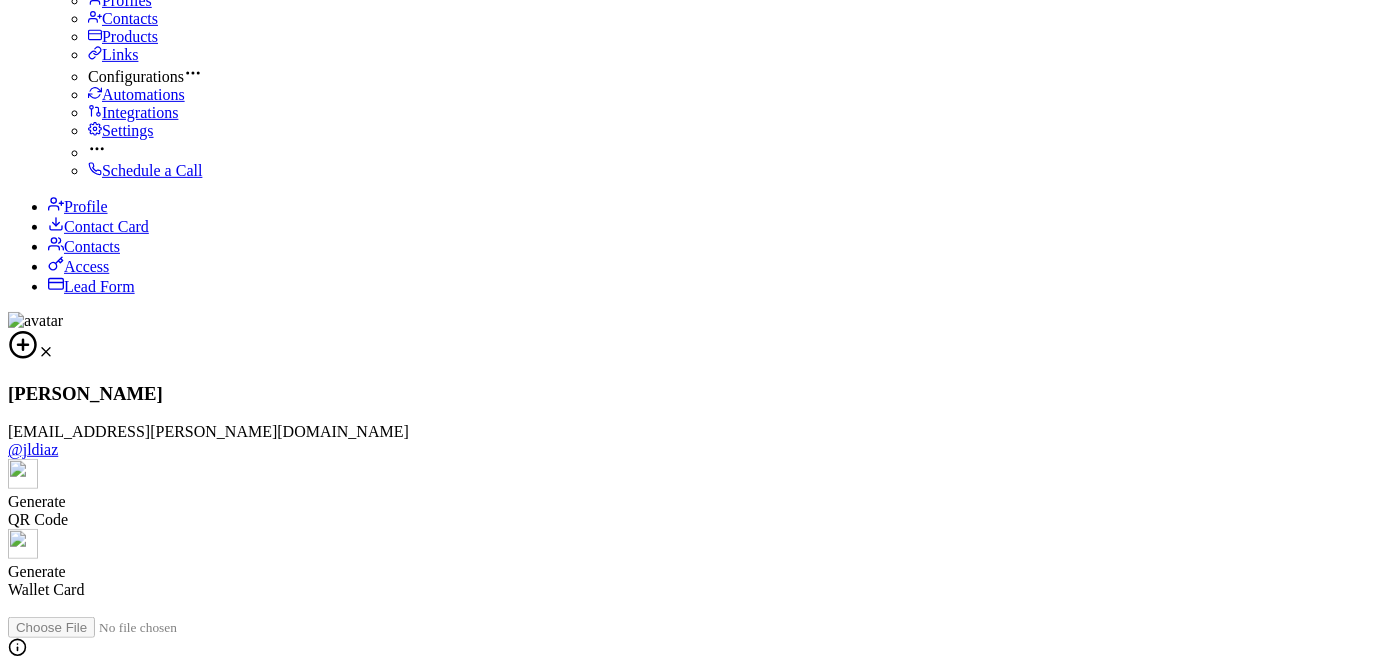 scroll, scrollTop: 554, scrollLeft: 0, axis: vertical 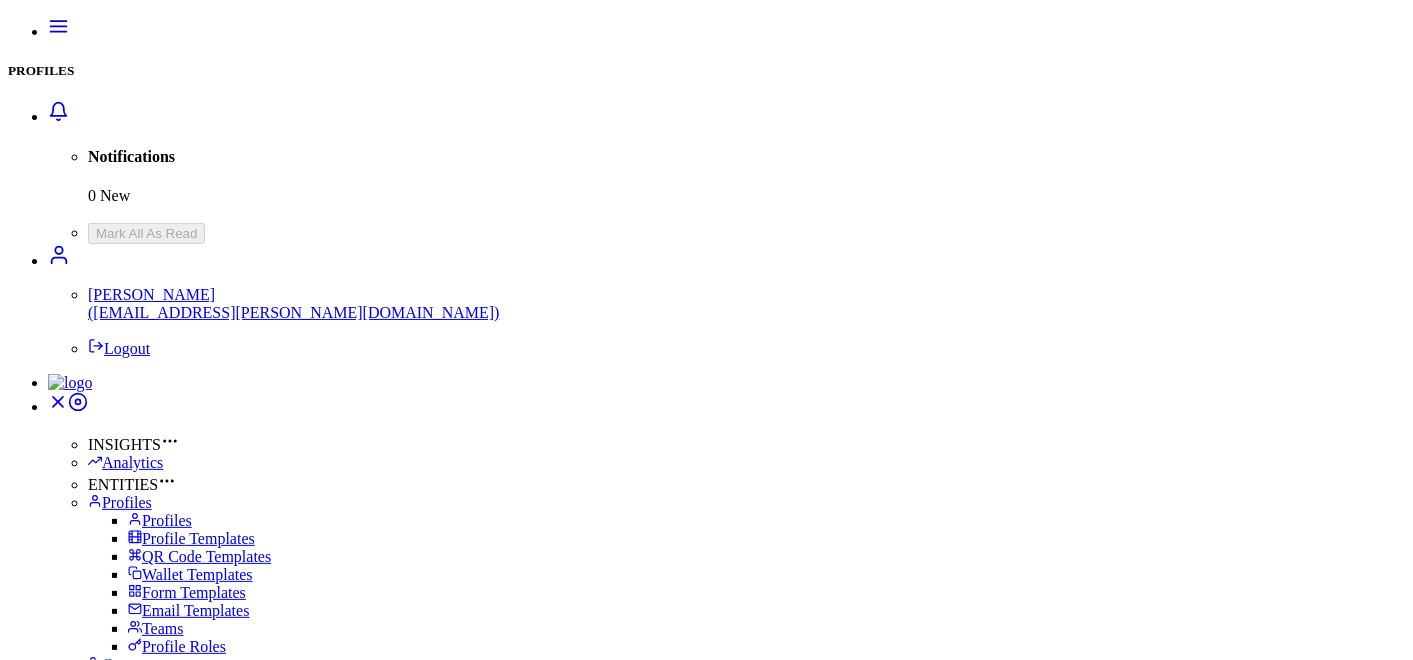 click on "[PERSON_NAME]  @agarcia5" at bounding box center [135, 1179] 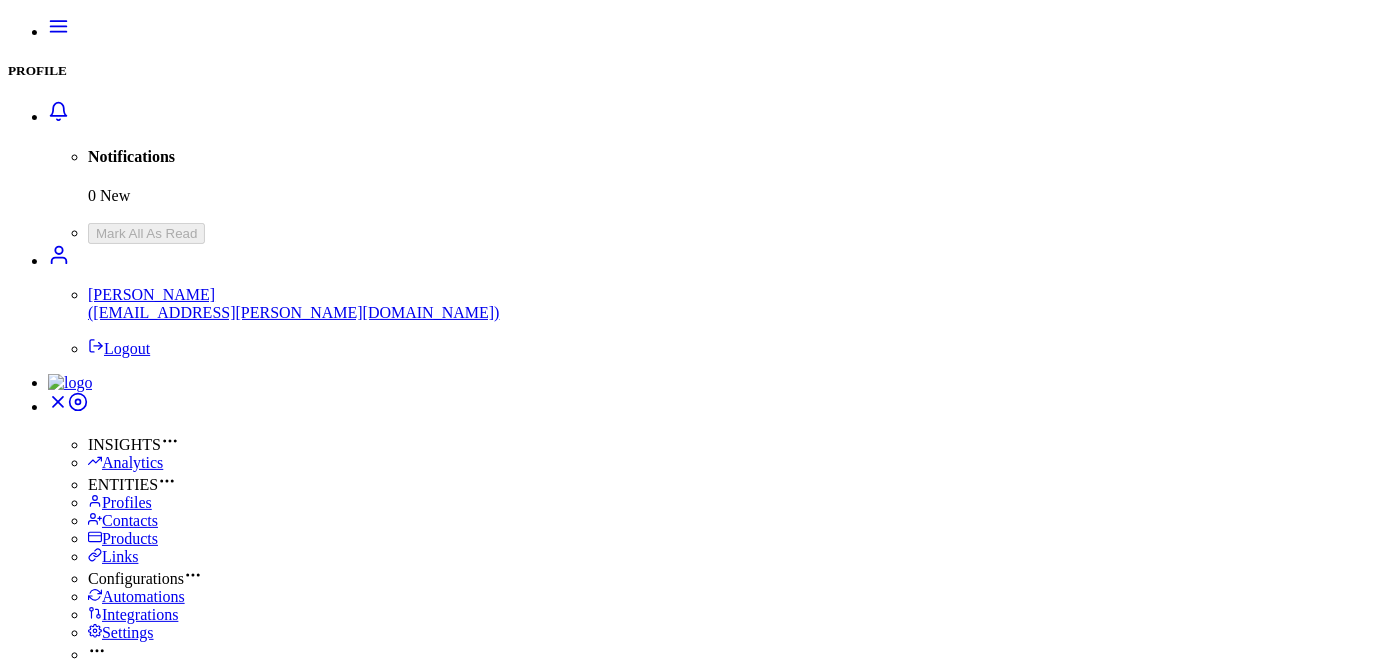 type on "**********" 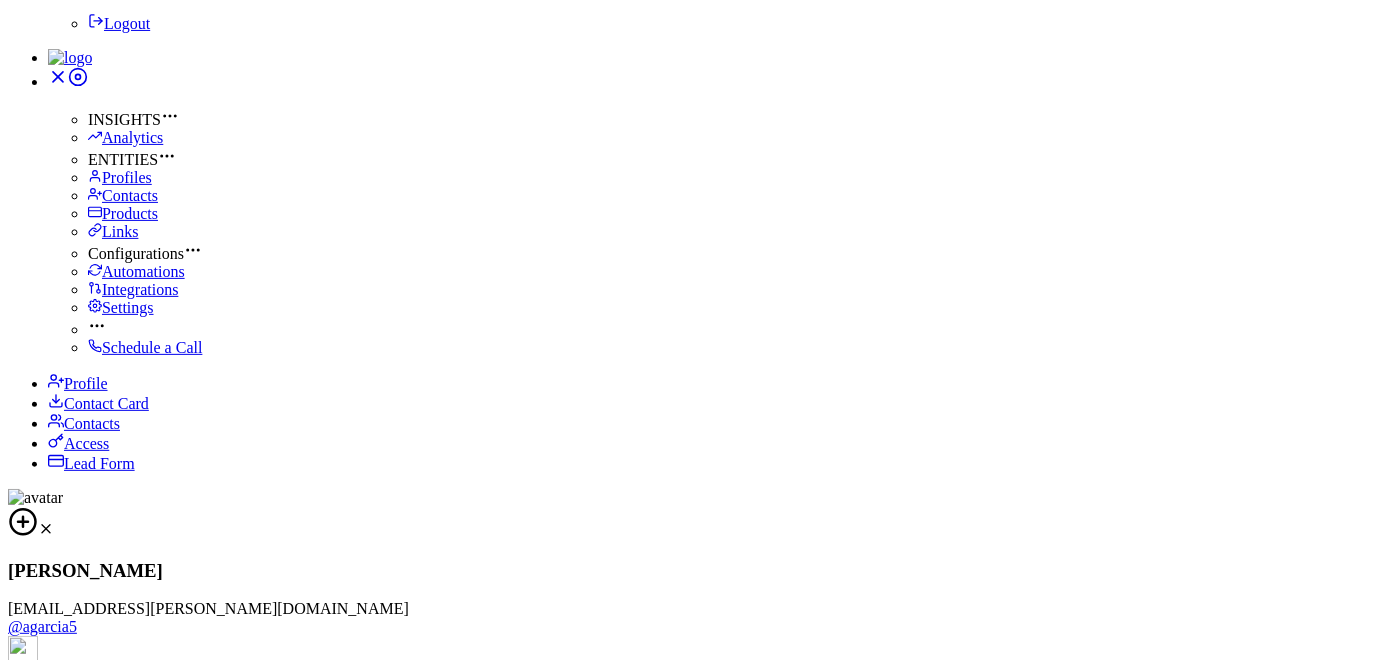 scroll, scrollTop: 457, scrollLeft: 0, axis: vertical 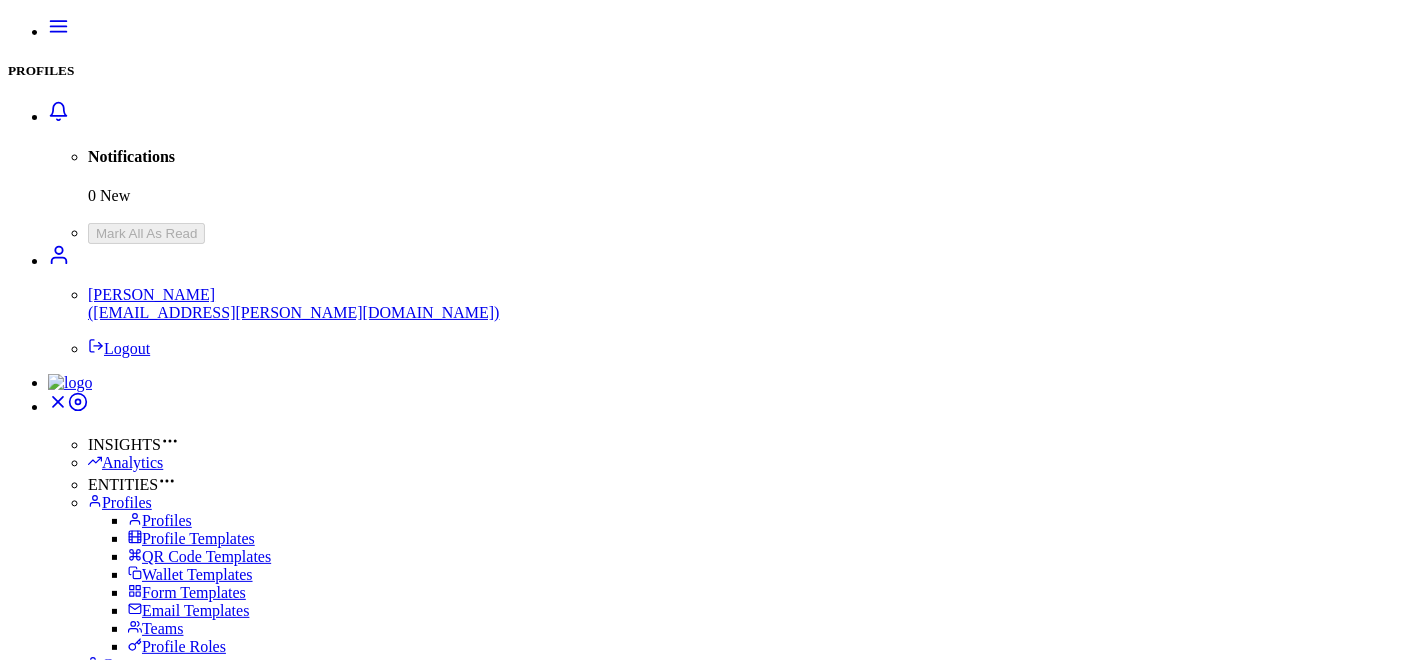click at bounding box center [162, 856] 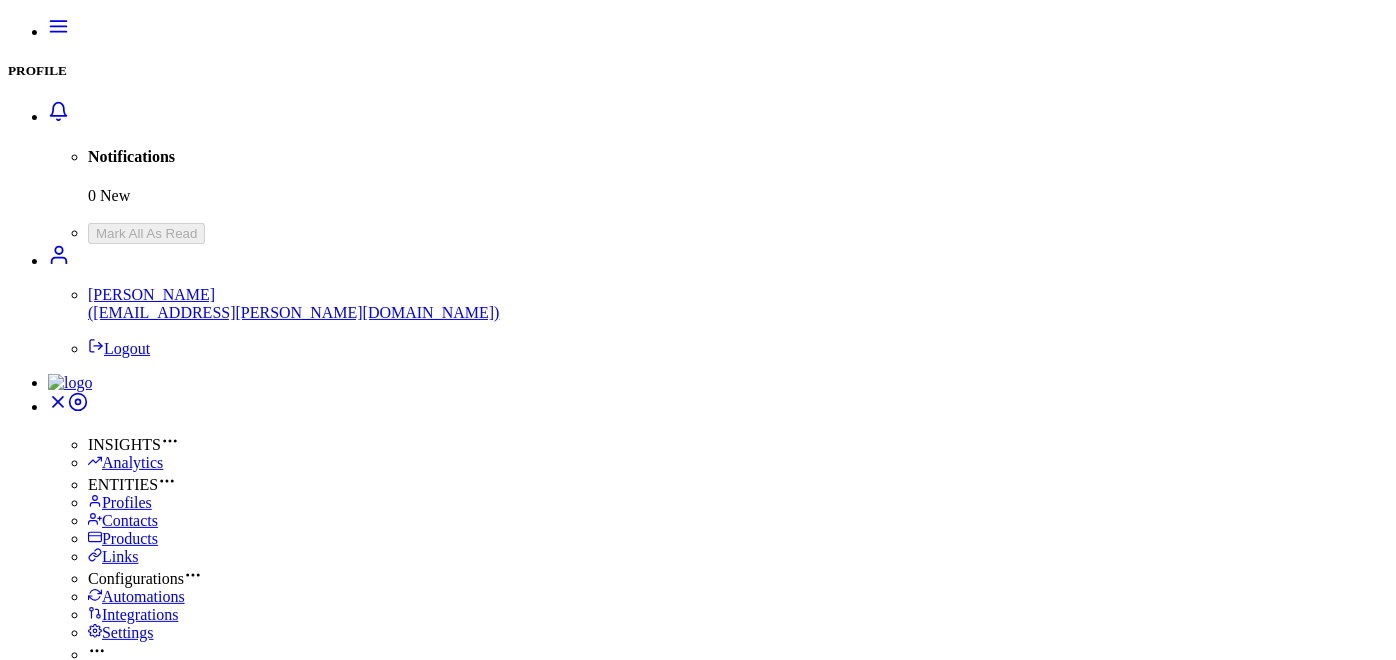 type on "**********" 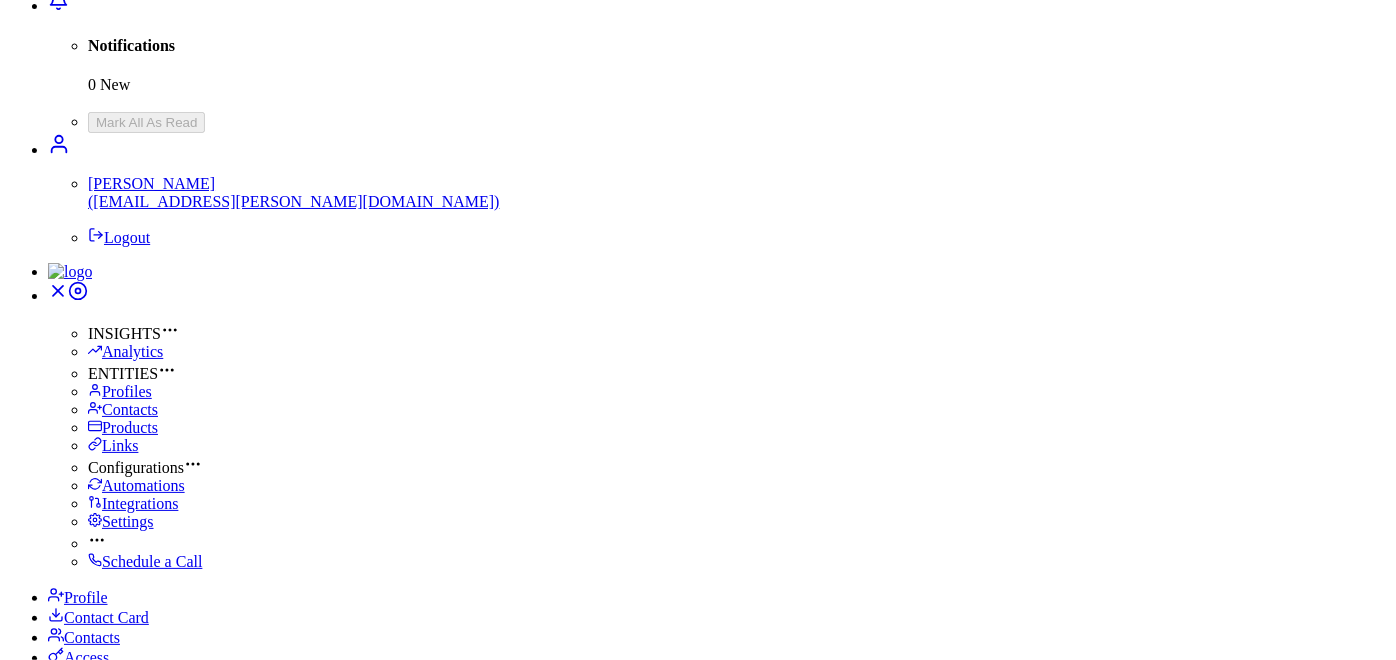 scroll, scrollTop: 0, scrollLeft: 0, axis: both 